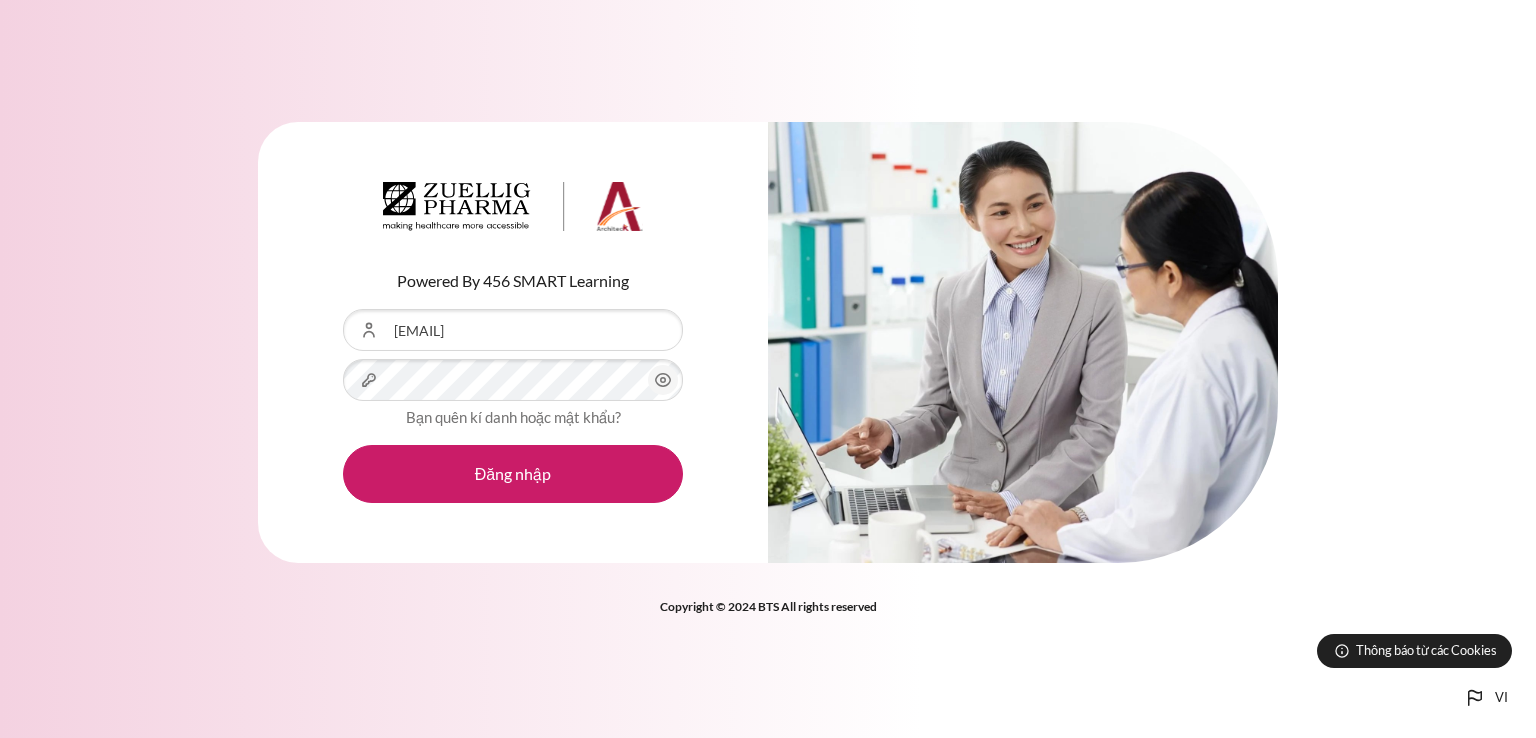 scroll, scrollTop: 0, scrollLeft: 0, axis: both 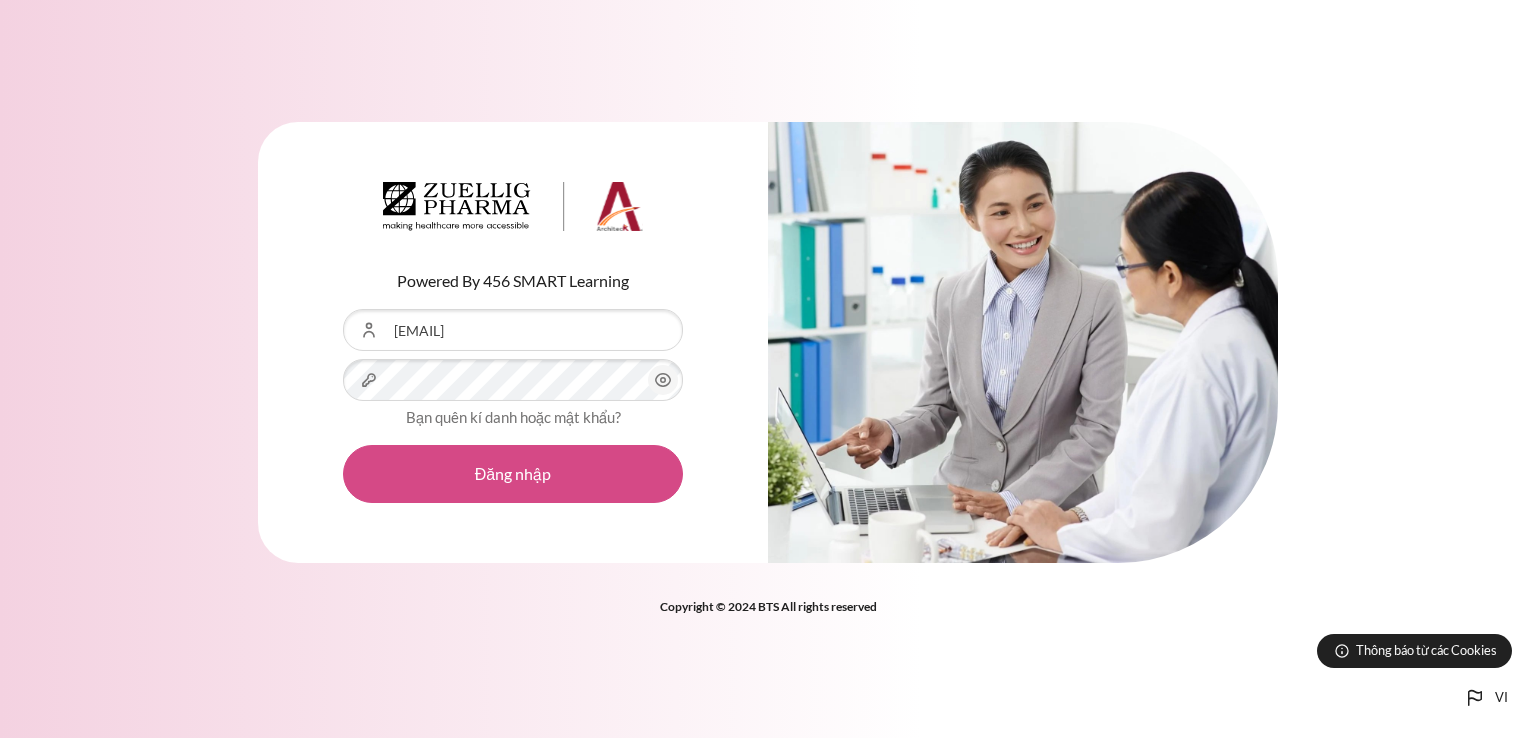 click on "Đăng nhập" at bounding box center [513, 474] 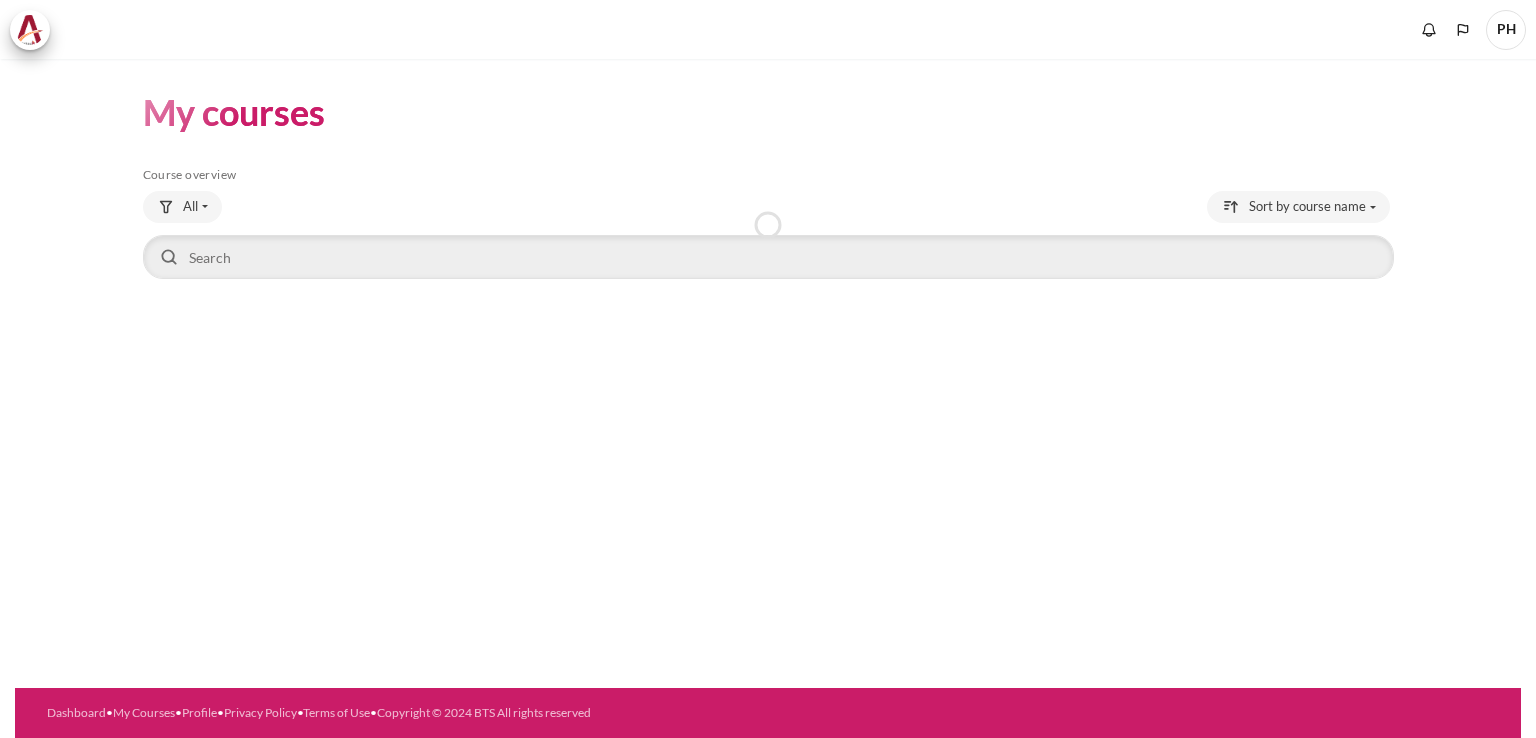 scroll, scrollTop: 0, scrollLeft: 0, axis: both 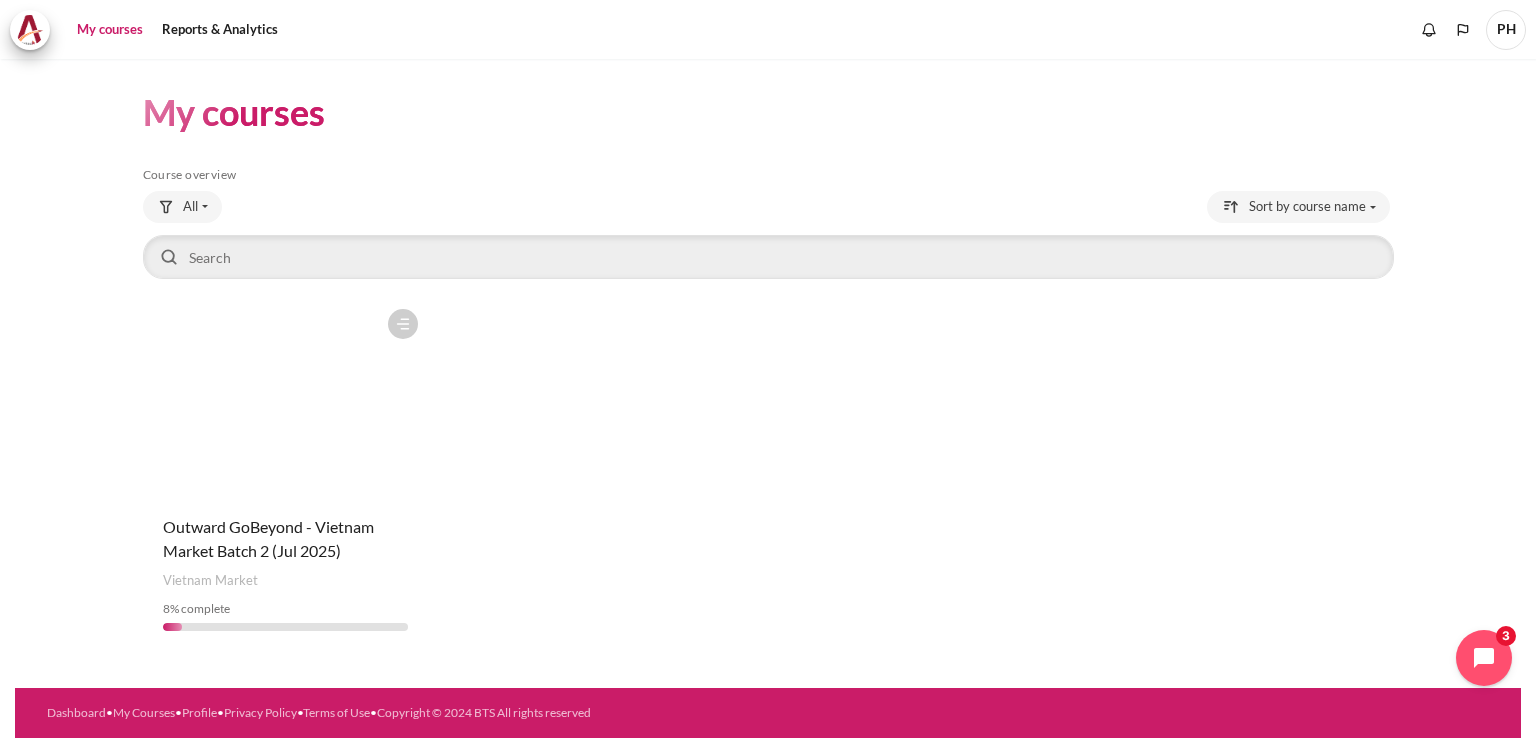 click at bounding box center (286, 399) 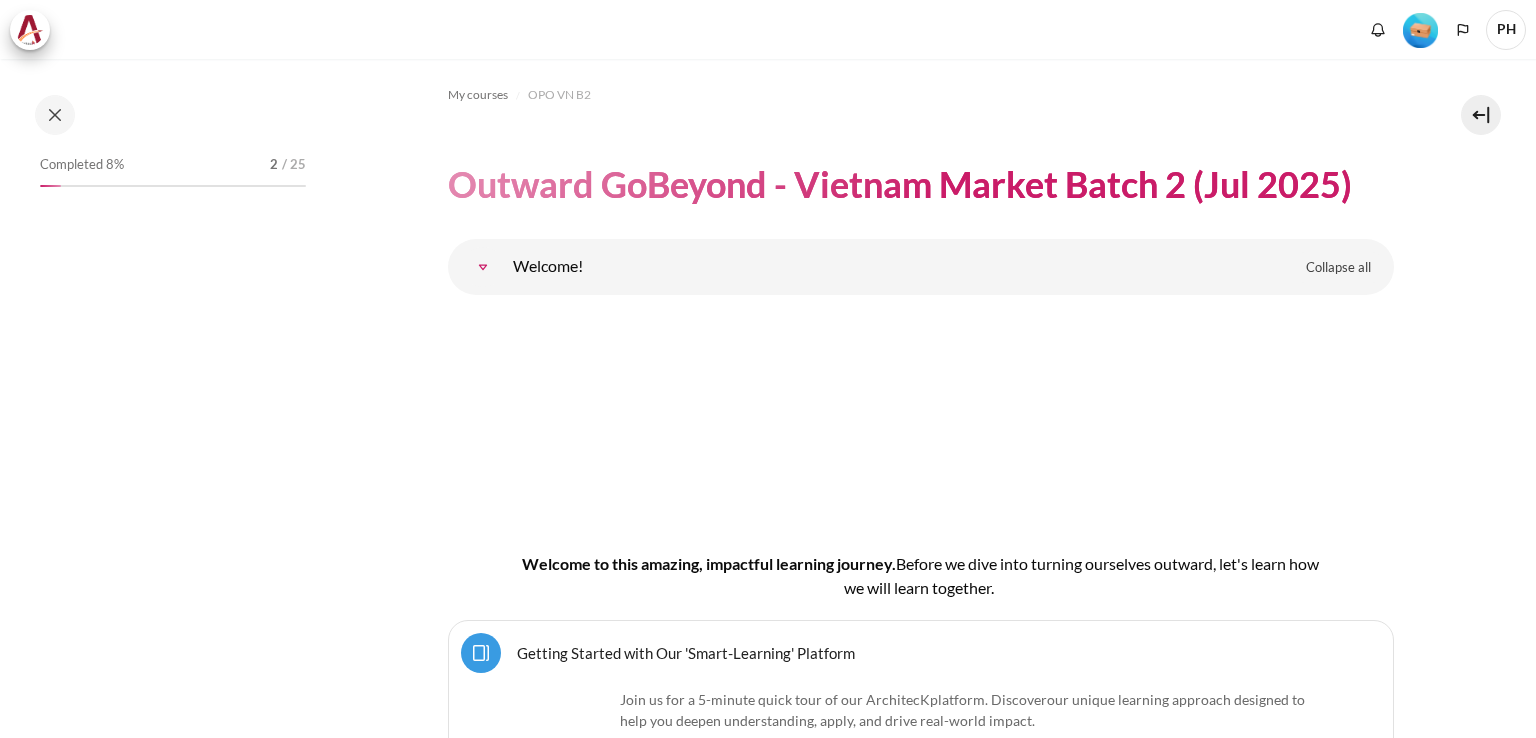 scroll, scrollTop: 0, scrollLeft: 0, axis: both 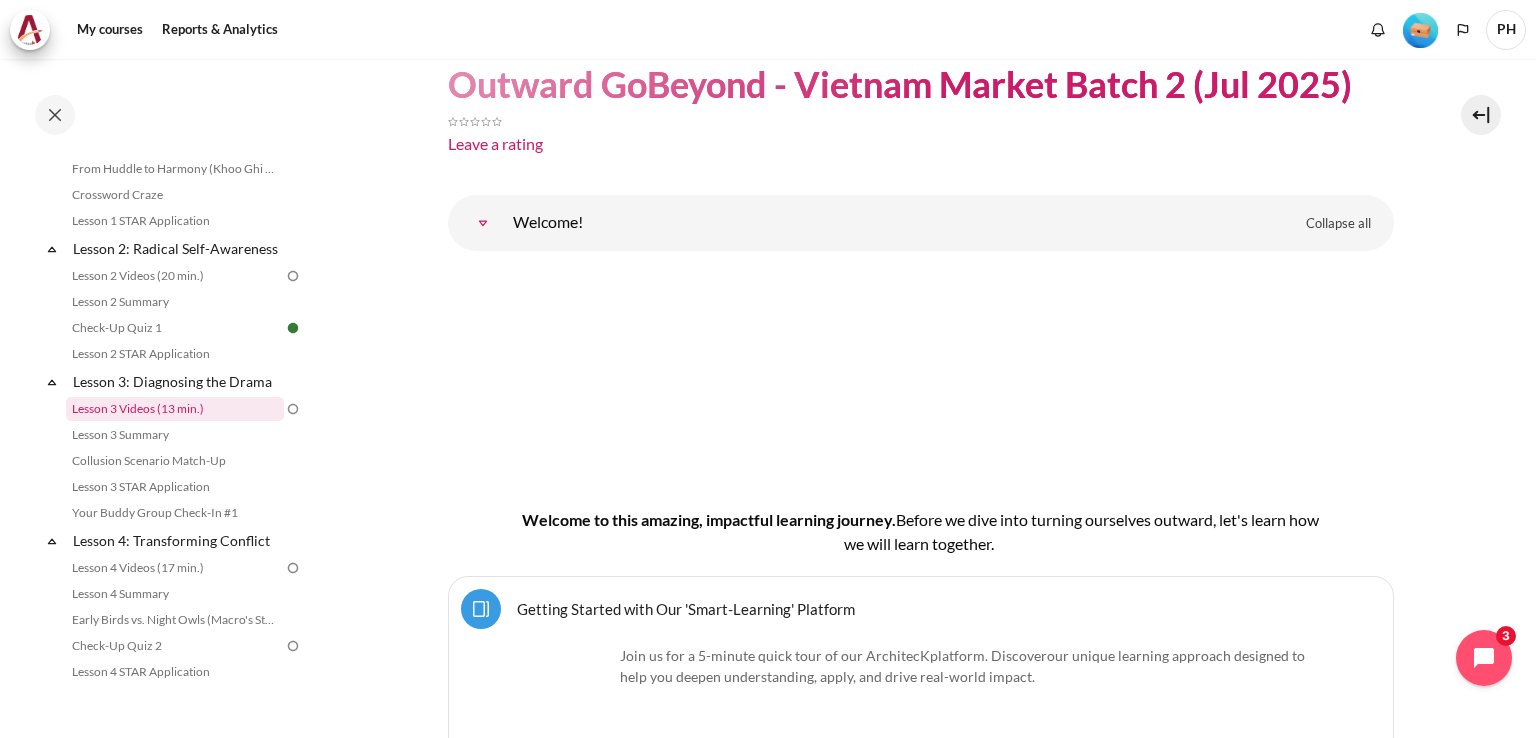 click on "Lesson 3 Videos (13 min.)" at bounding box center [175, 409] 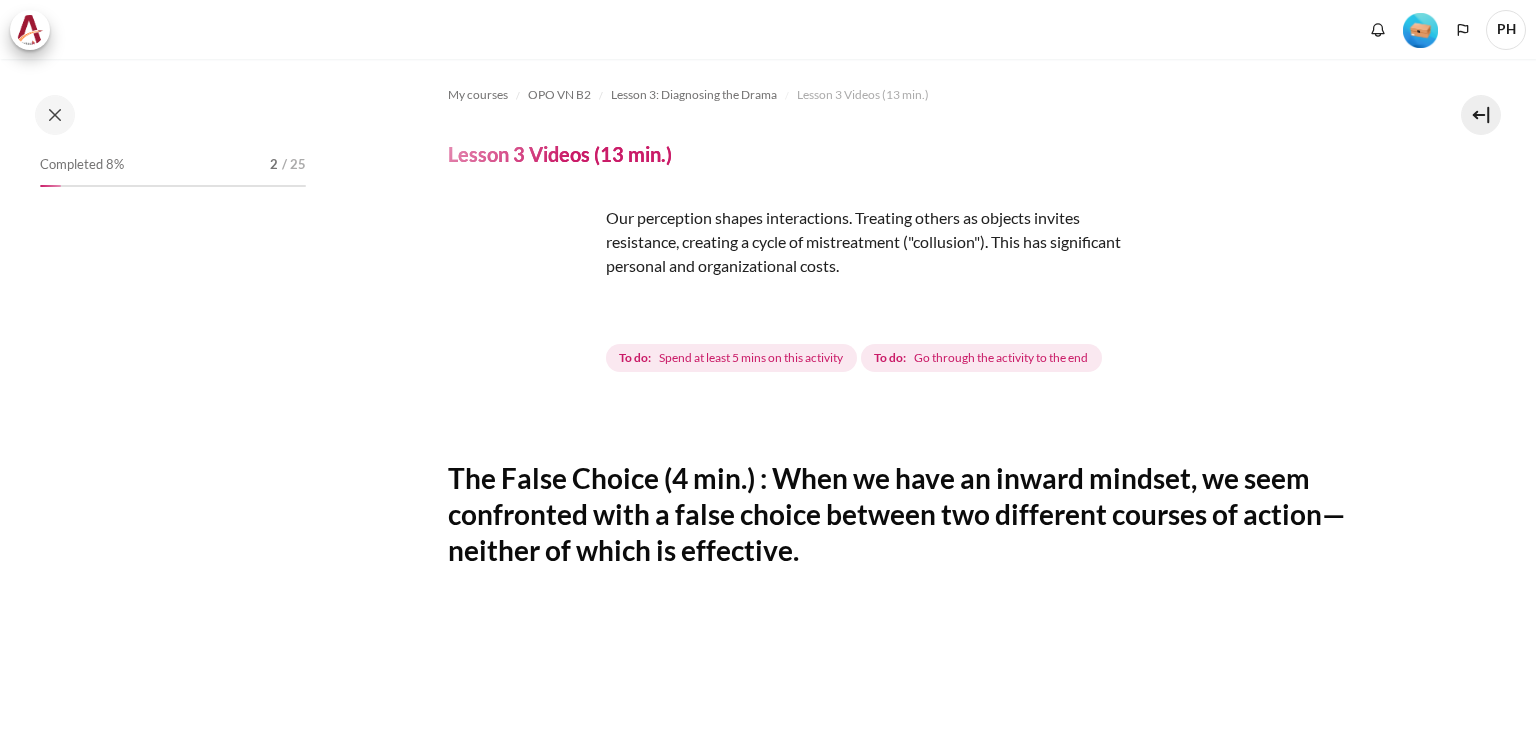 scroll, scrollTop: 0, scrollLeft: 0, axis: both 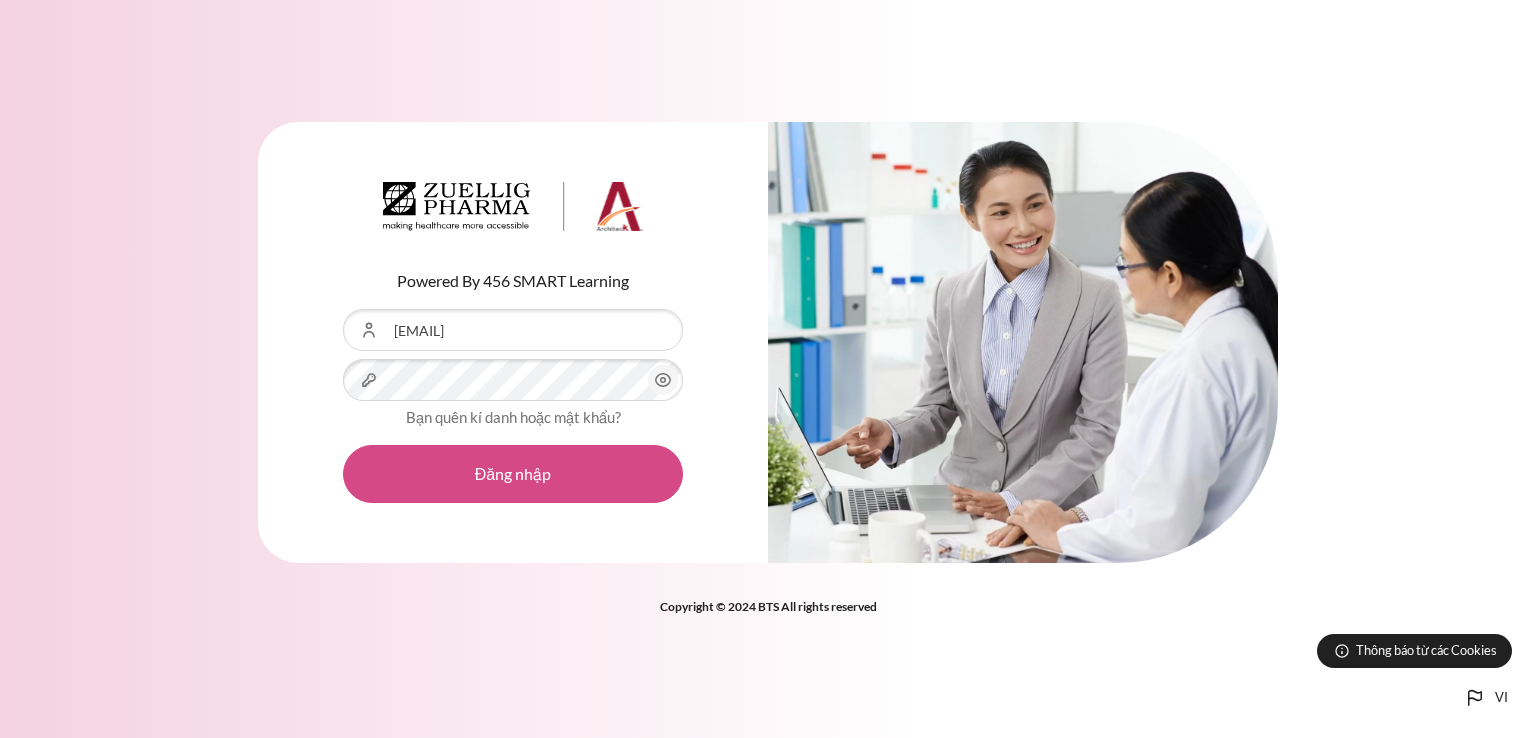 click on "Đăng nhập" at bounding box center (513, 474) 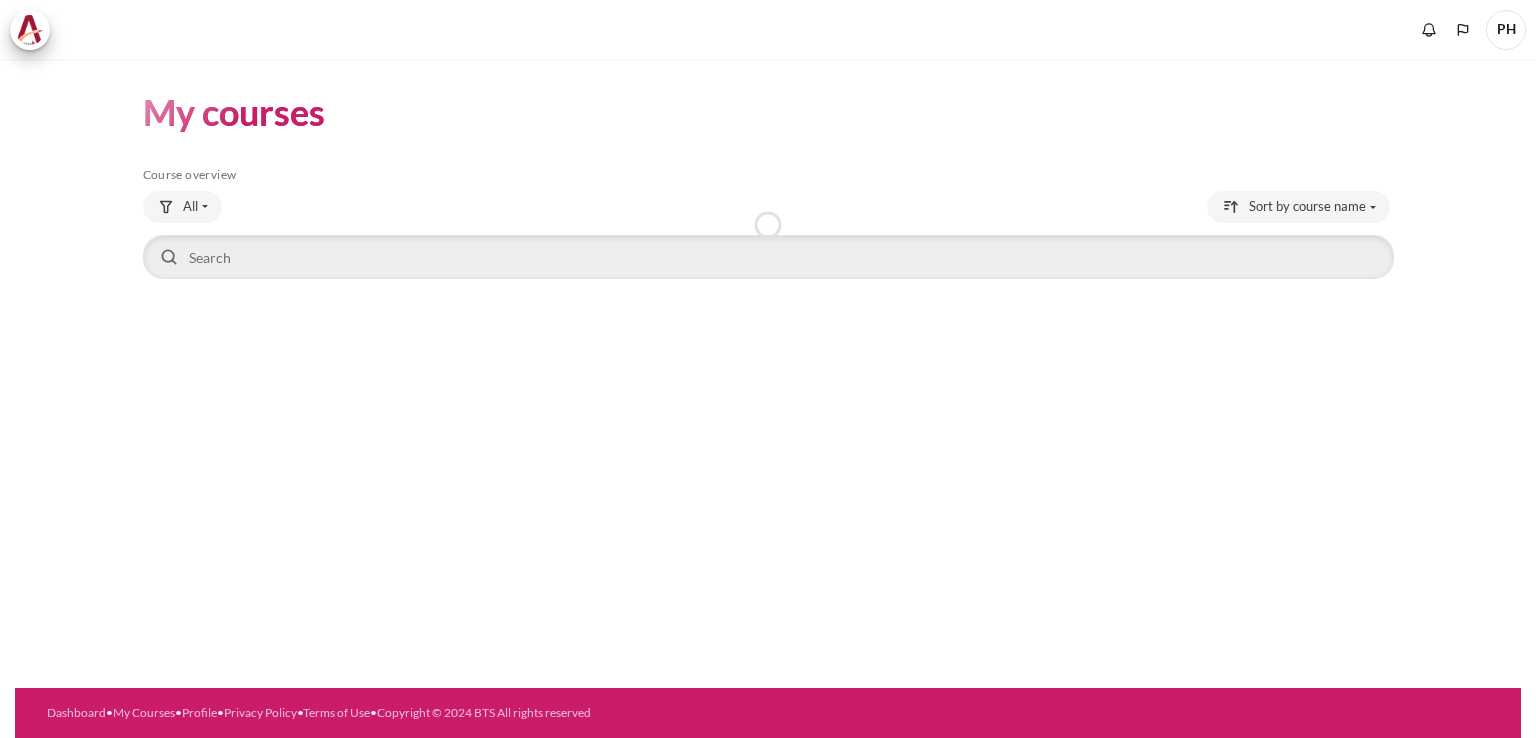 scroll, scrollTop: 0, scrollLeft: 0, axis: both 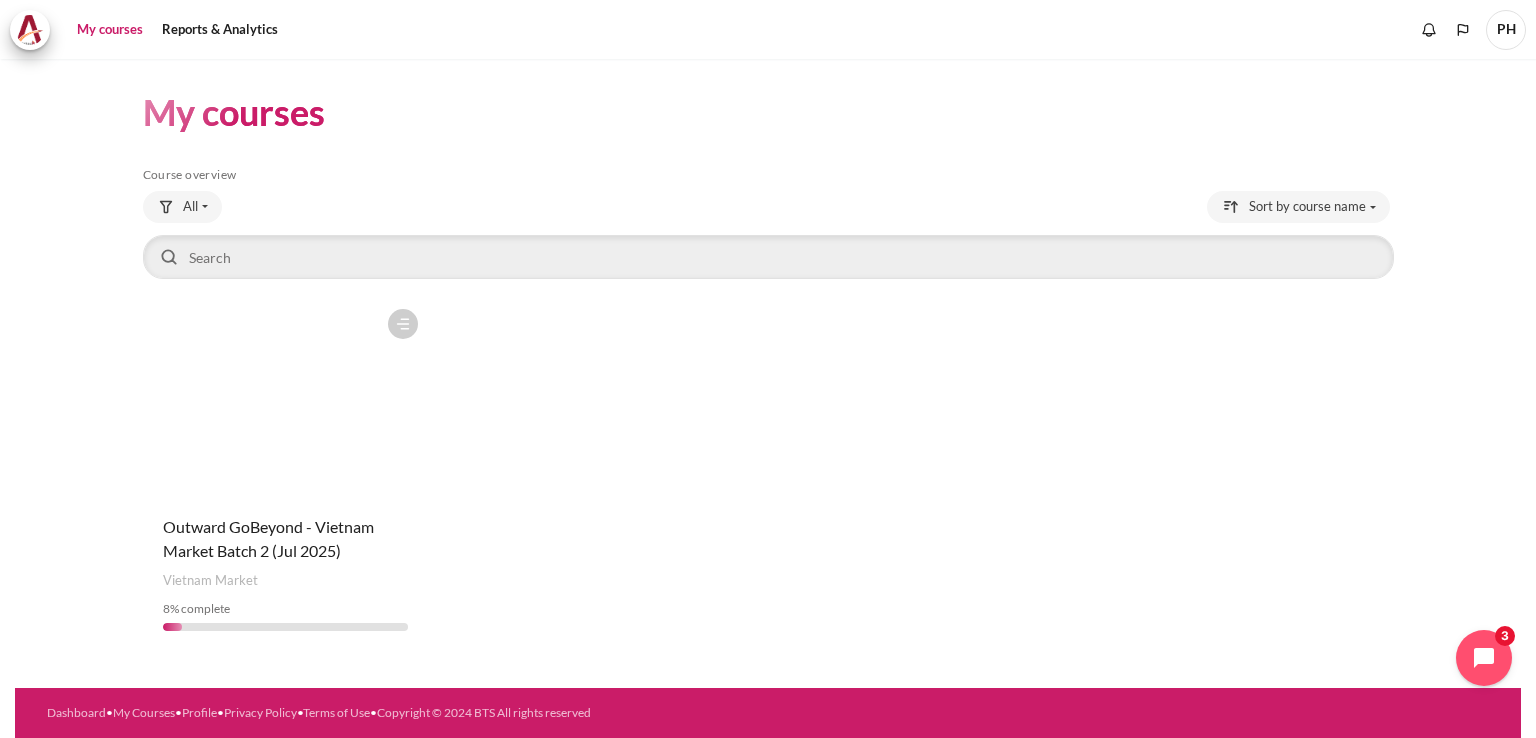 click at bounding box center (286, 399) 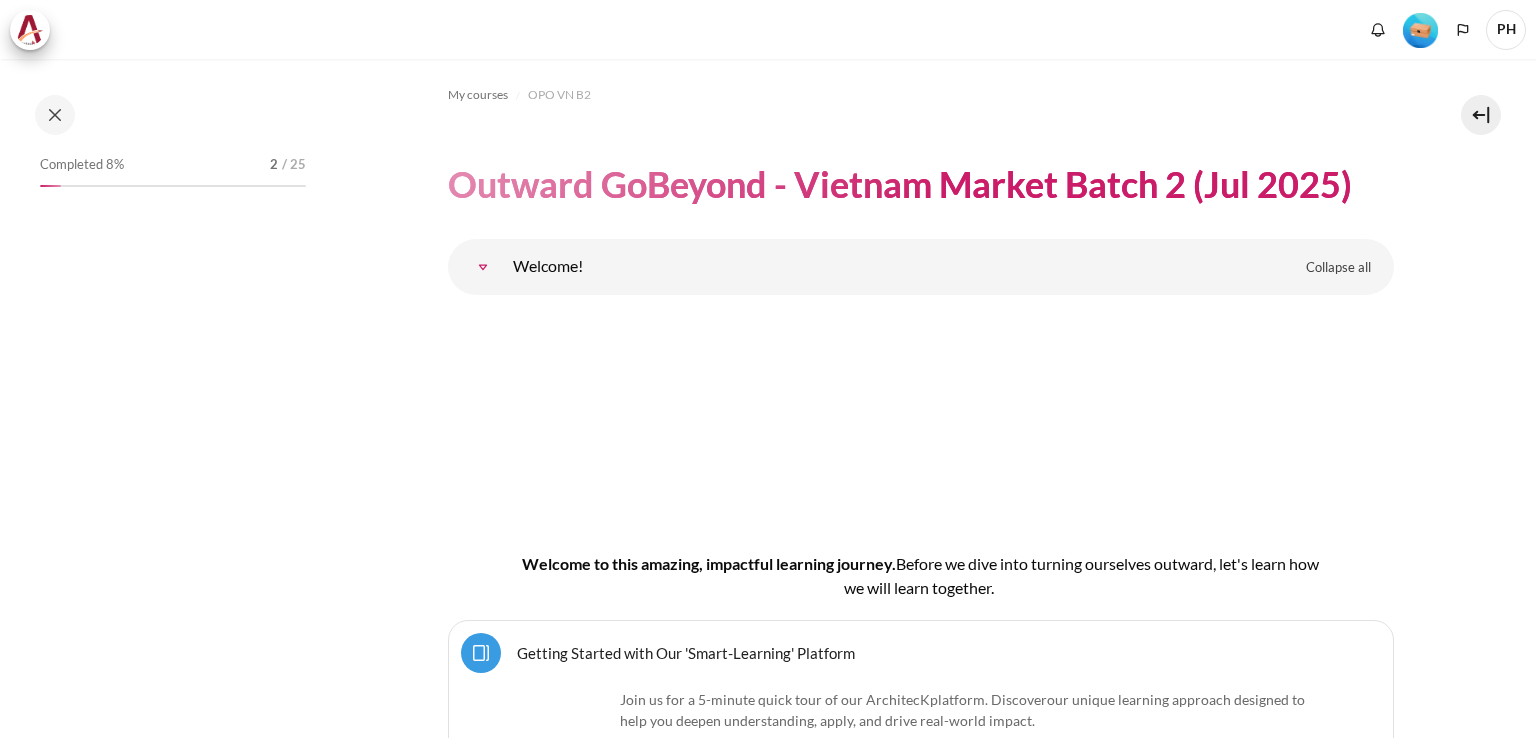 scroll, scrollTop: 0, scrollLeft: 0, axis: both 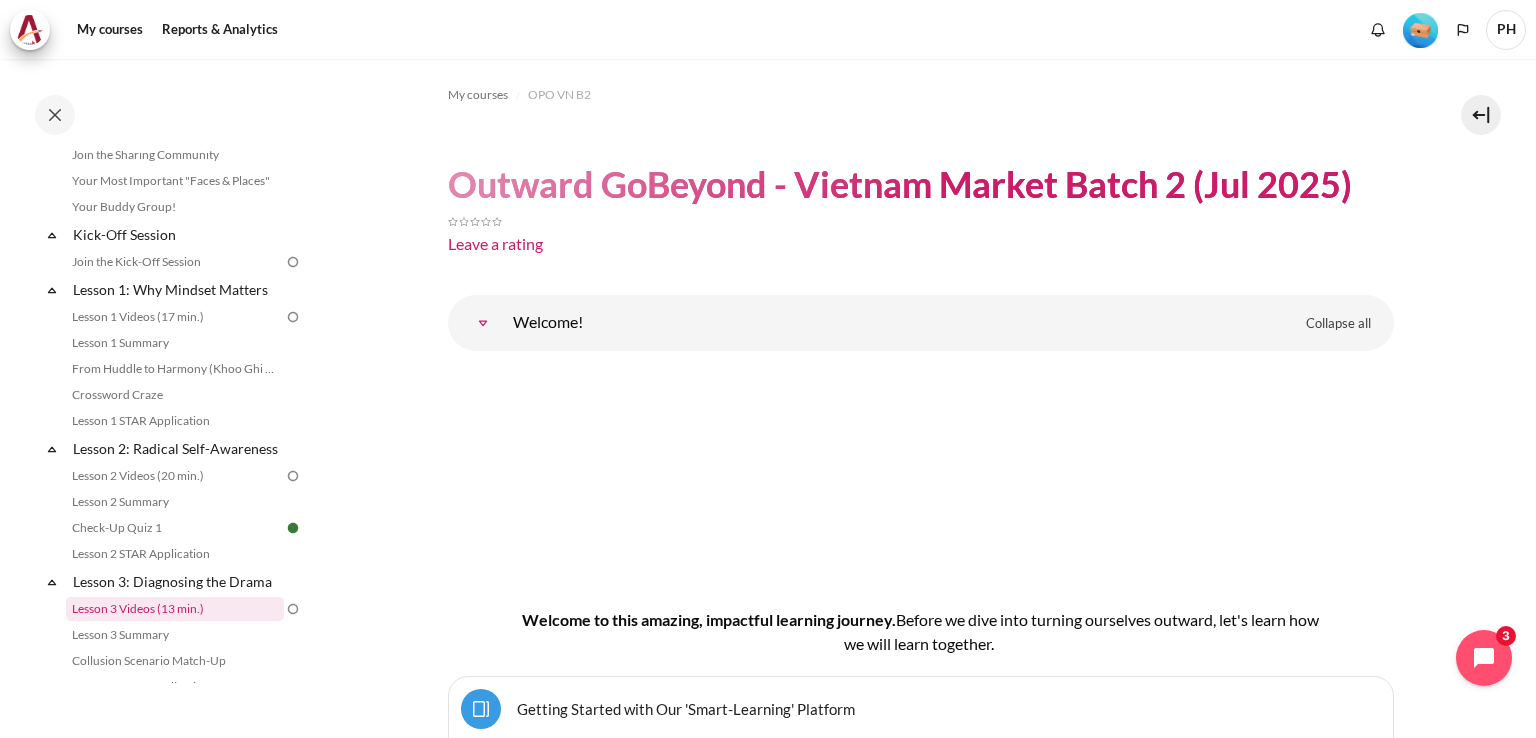 click on "Lesson 3 Videos (13 min.)" at bounding box center (175, 609) 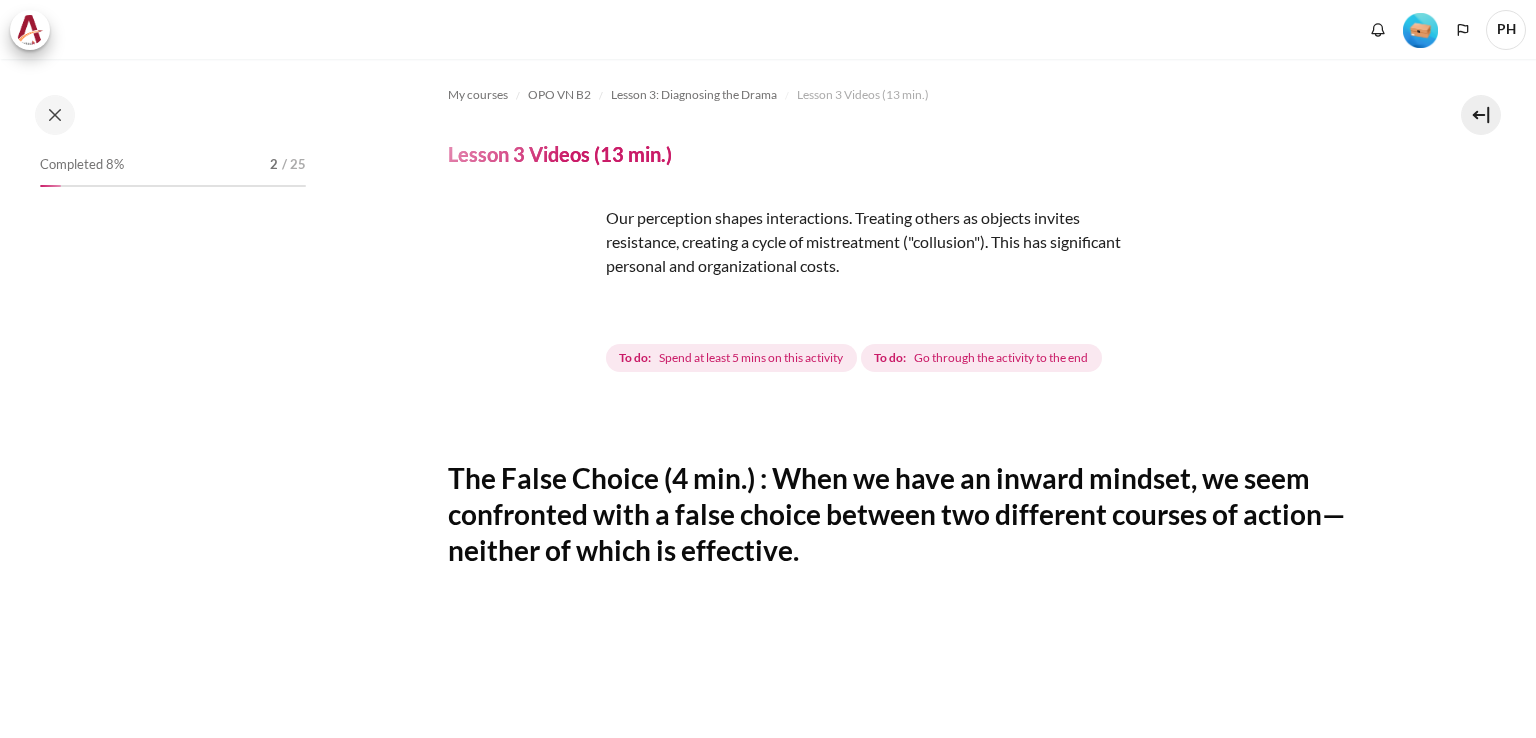 scroll, scrollTop: 0, scrollLeft: 0, axis: both 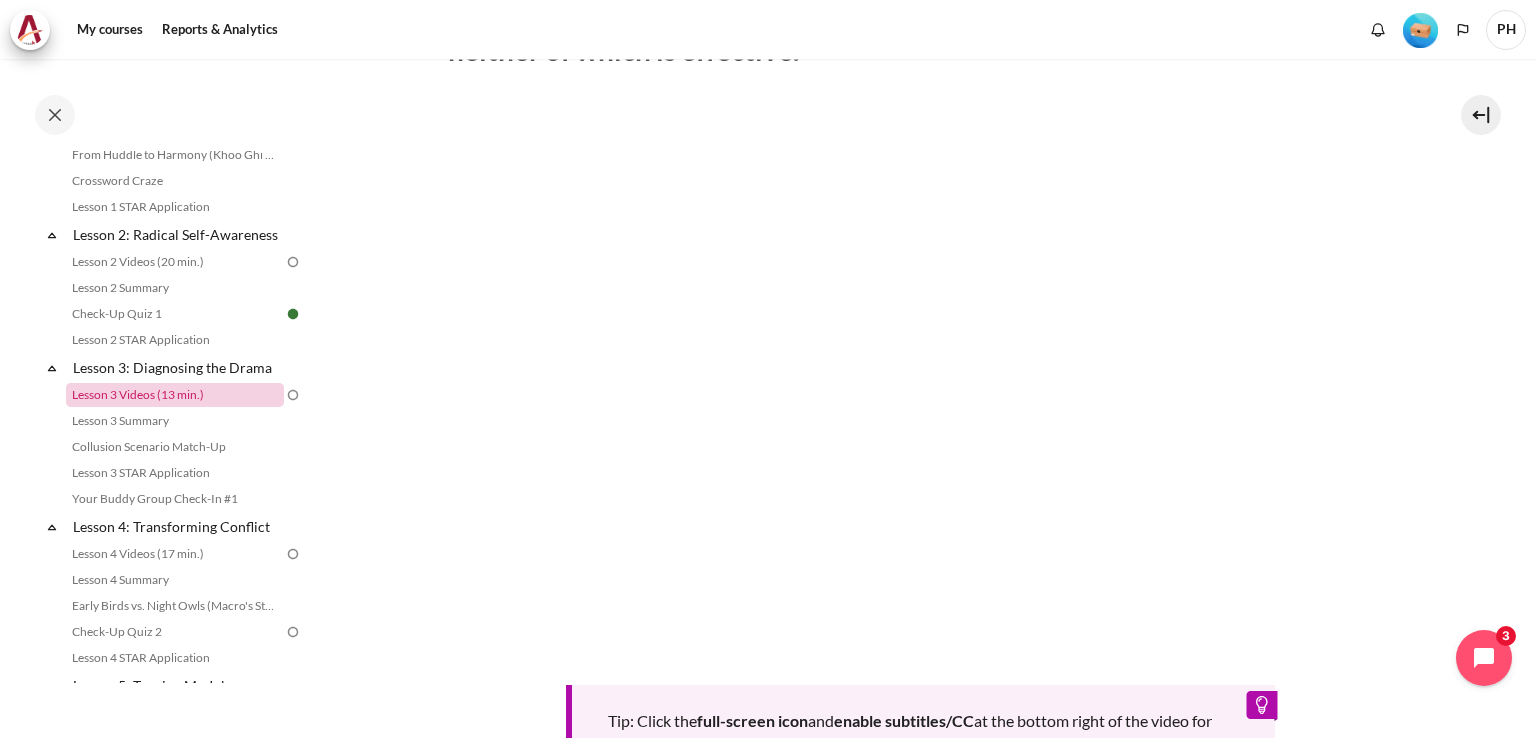 click on "Lesson 3 Videos (13 min.)" at bounding box center [175, 395] 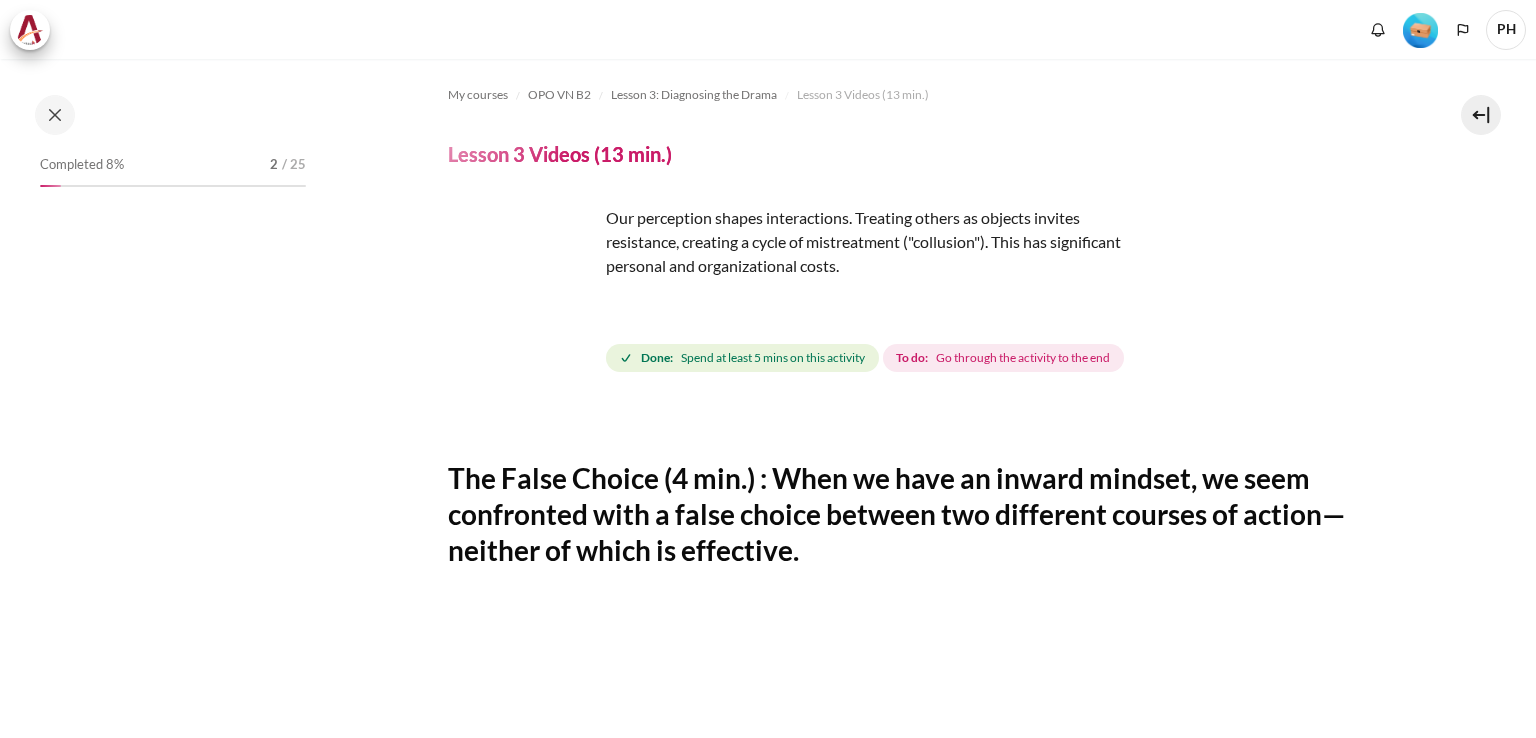 scroll, scrollTop: 0, scrollLeft: 0, axis: both 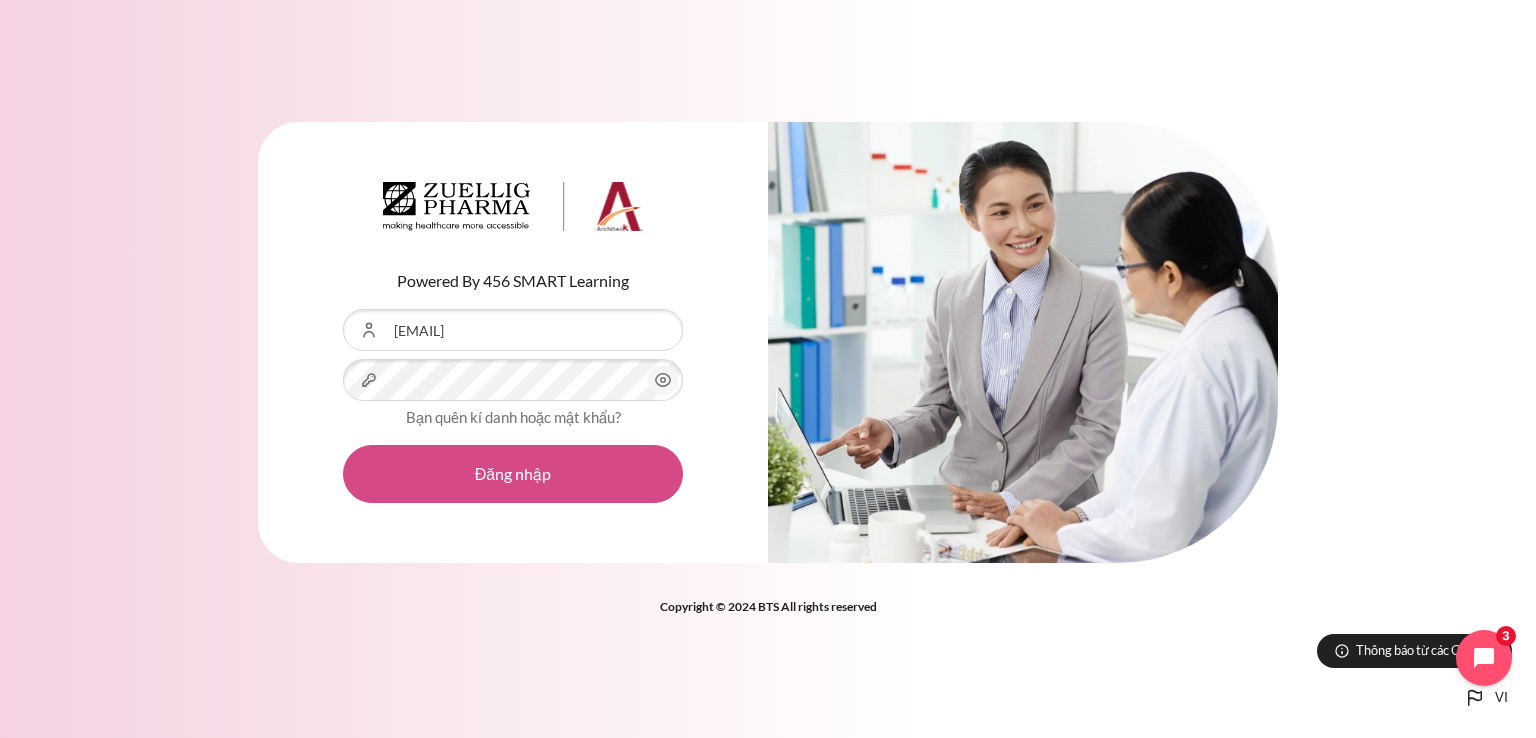 click on "Đăng nhập" at bounding box center (513, 474) 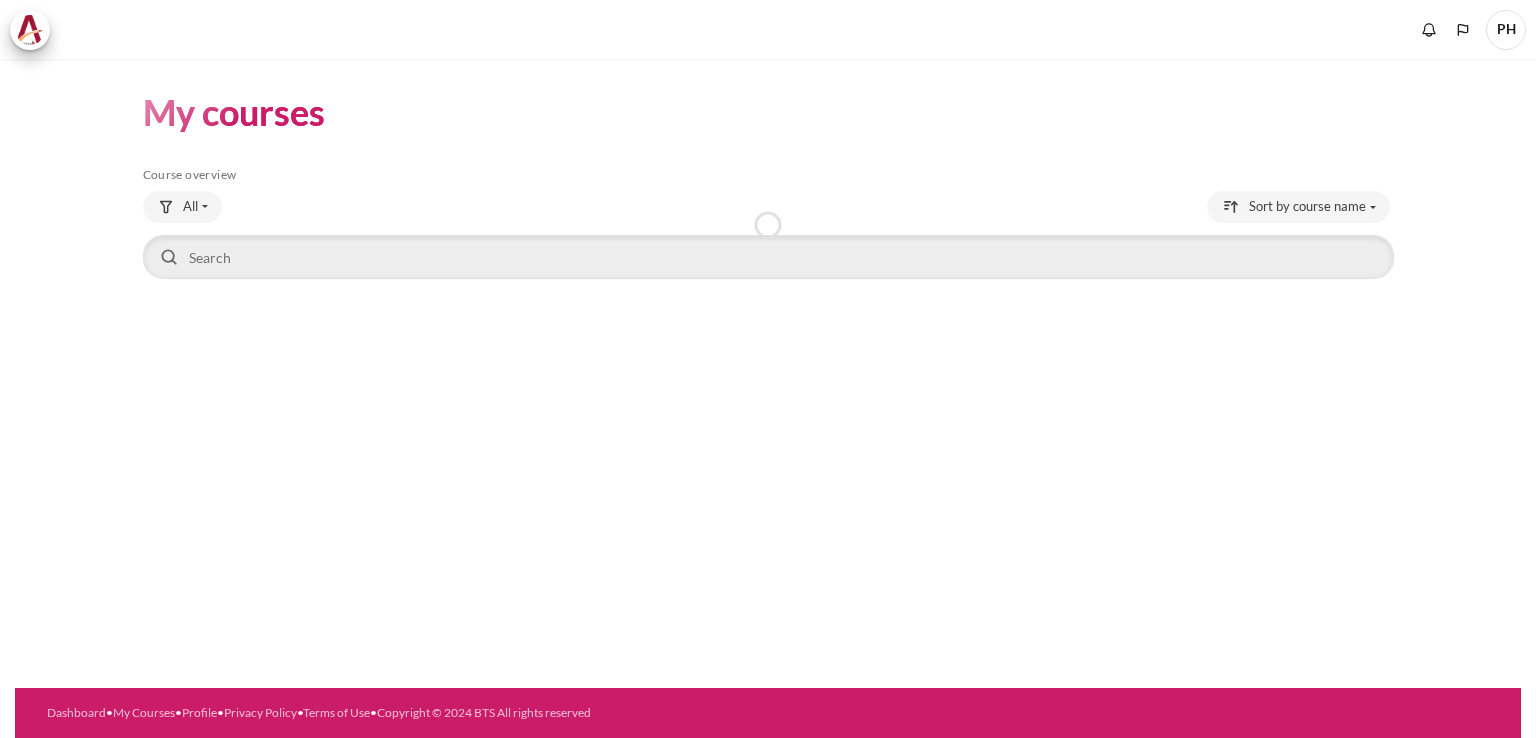 scroll, scrollTop: 0, scrollLeft: 0, axis: both 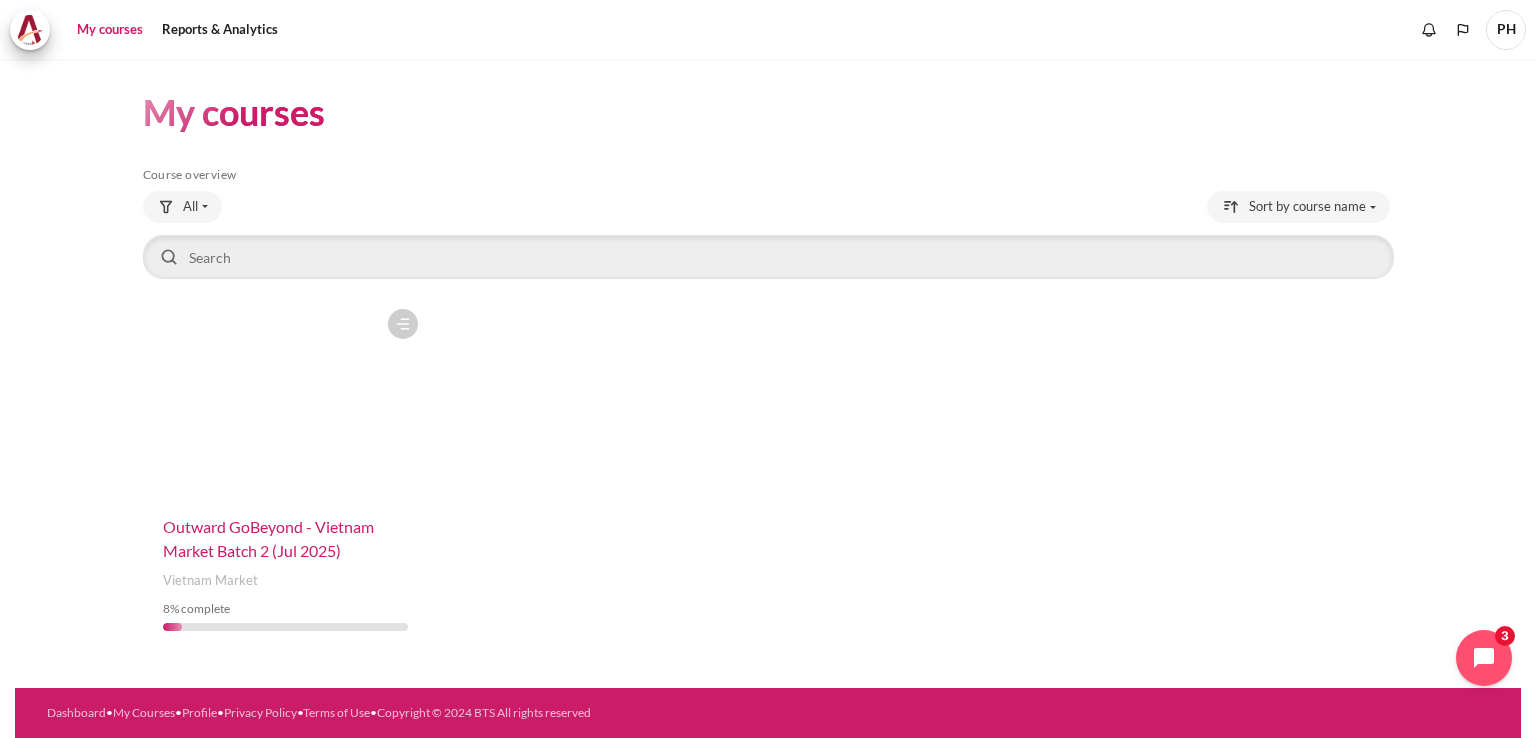 click on "Outward GoBeyond - Vietnam Market Batch 2 (Jul 2025)" at bounding box center (268, 538) 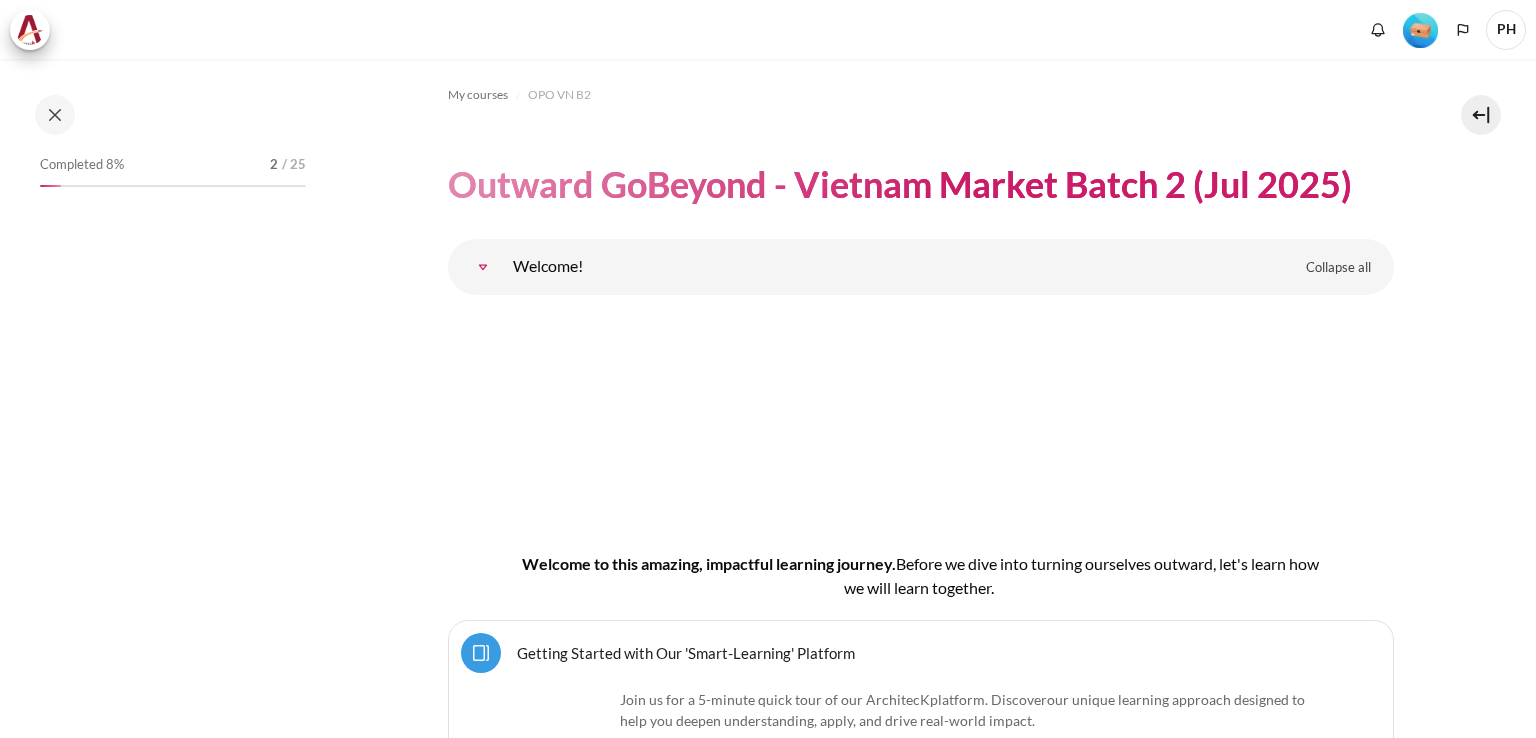 scroll, scrollTop: 0, scrollLeft: 0, axis: both 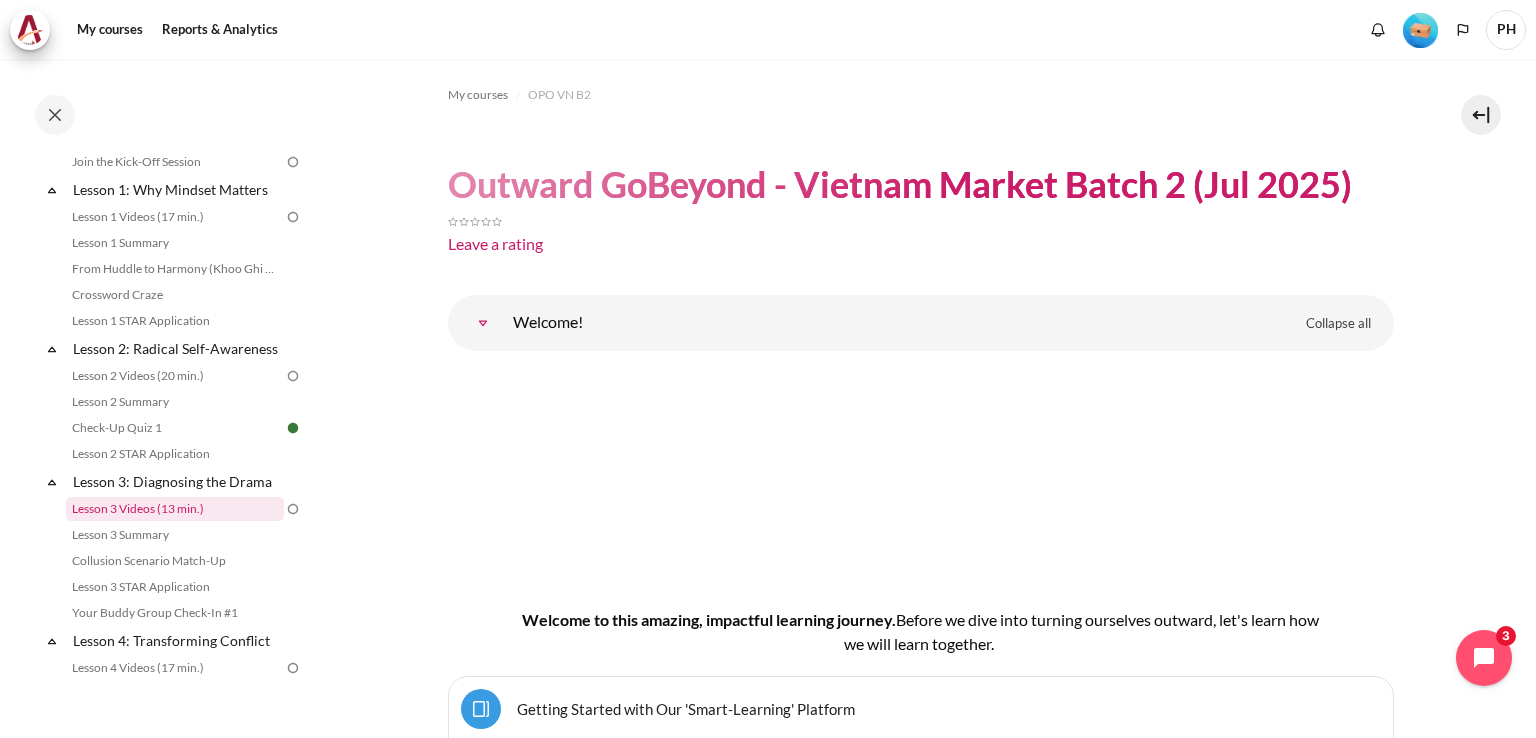 click on "Lesson 3 Videos (13 min.)" at bounding box center (175, 509) 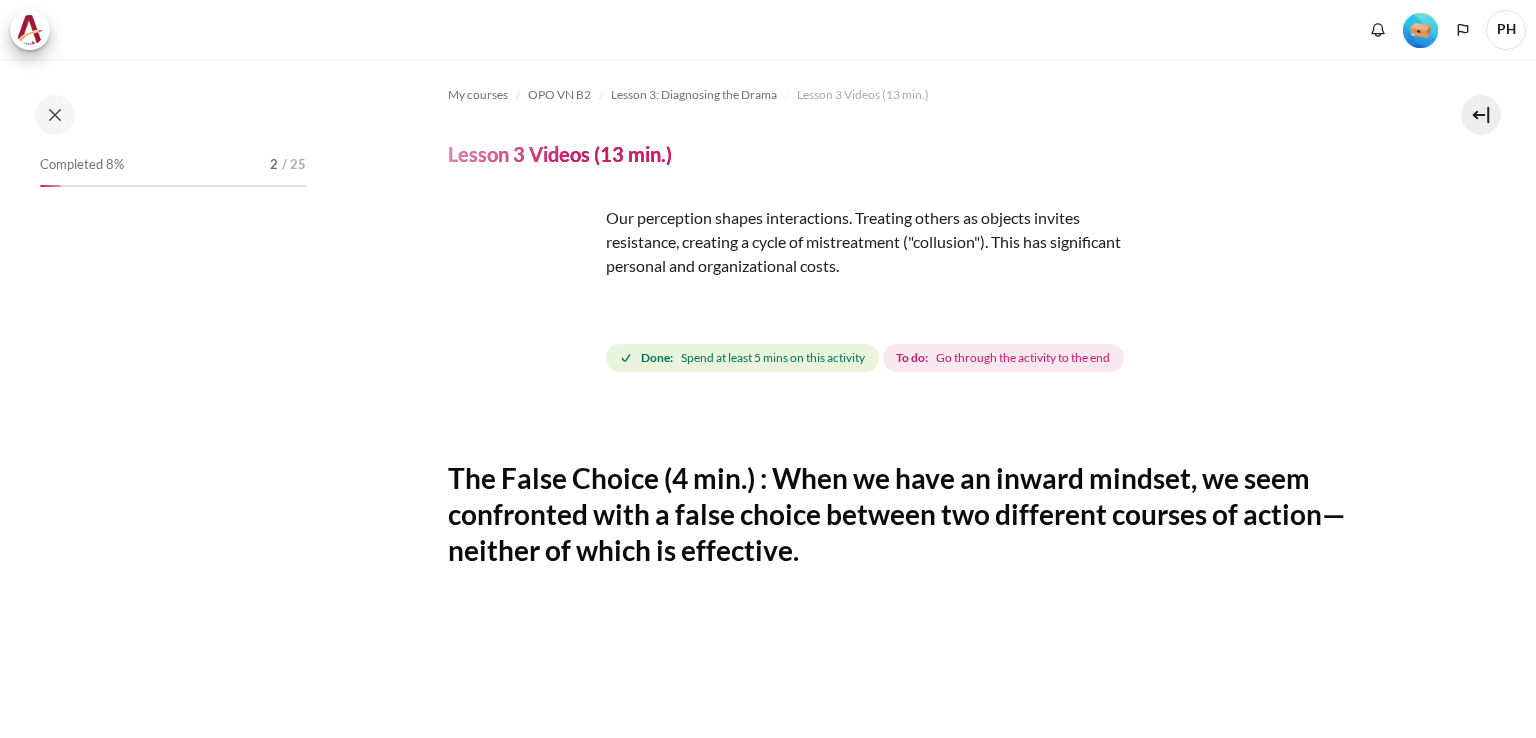 scroll, scrollTop: 0, scrollLeft: 0, axis: both 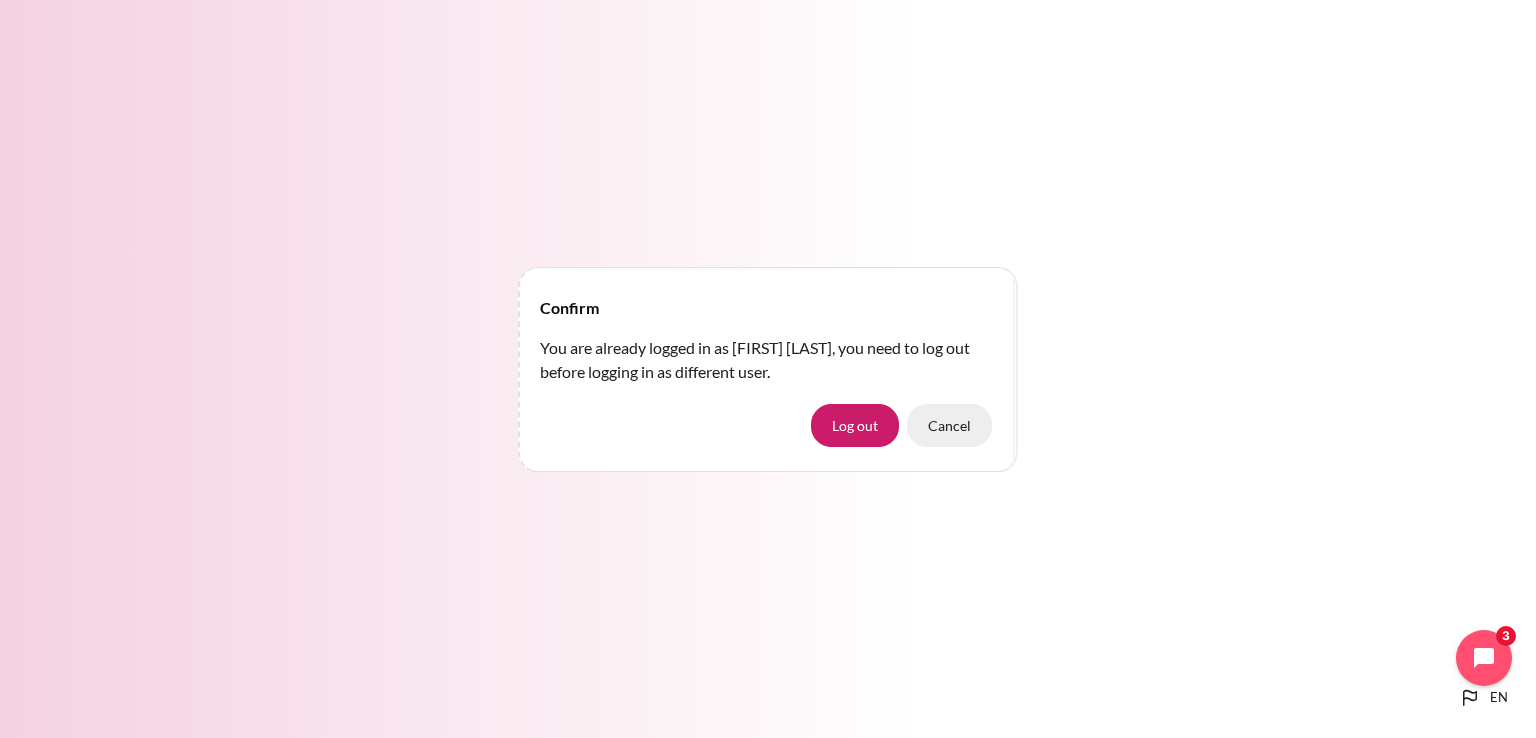 click on "Cancel" at bounding box center (949, 425) 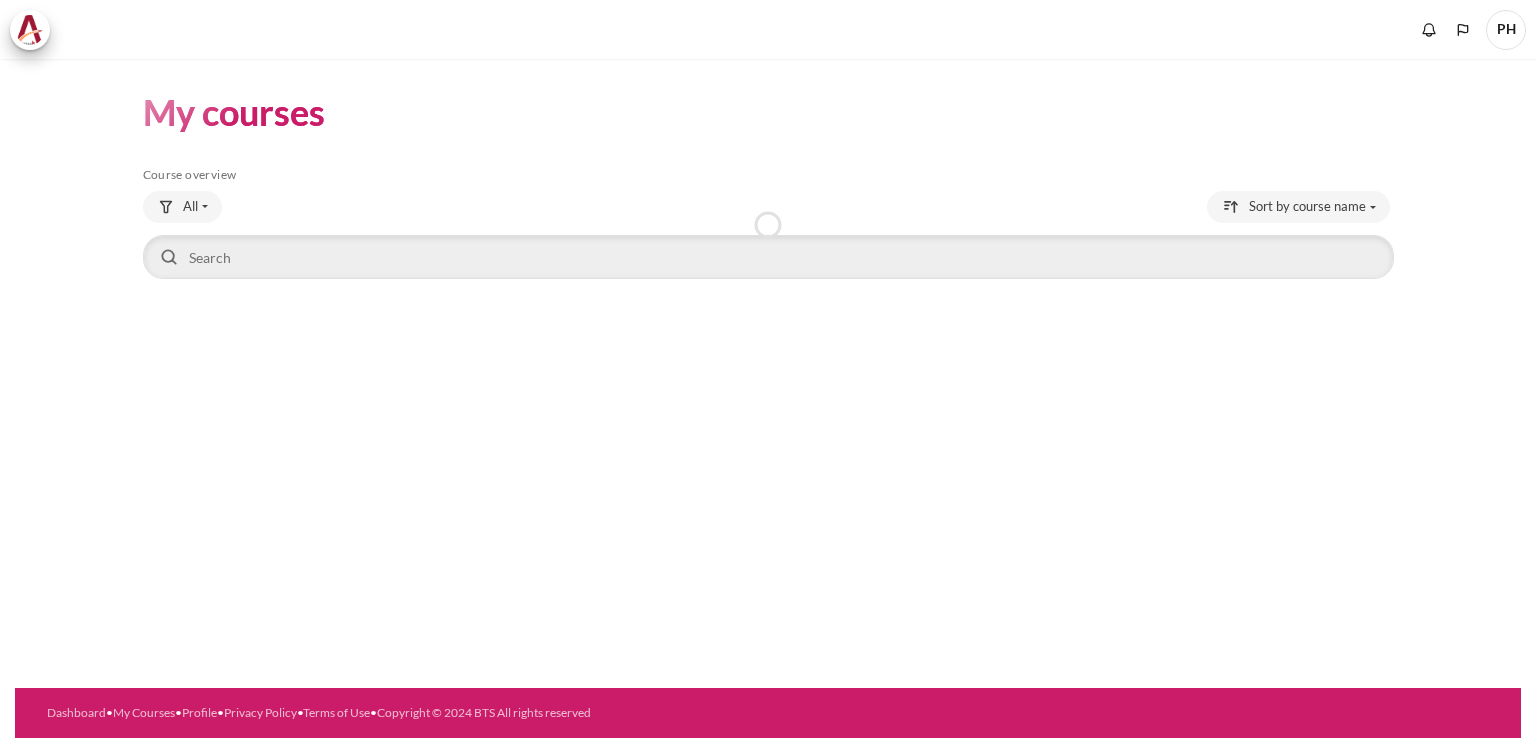 scroll, scrollTop: 0, scrollLeft: 0, axis: both 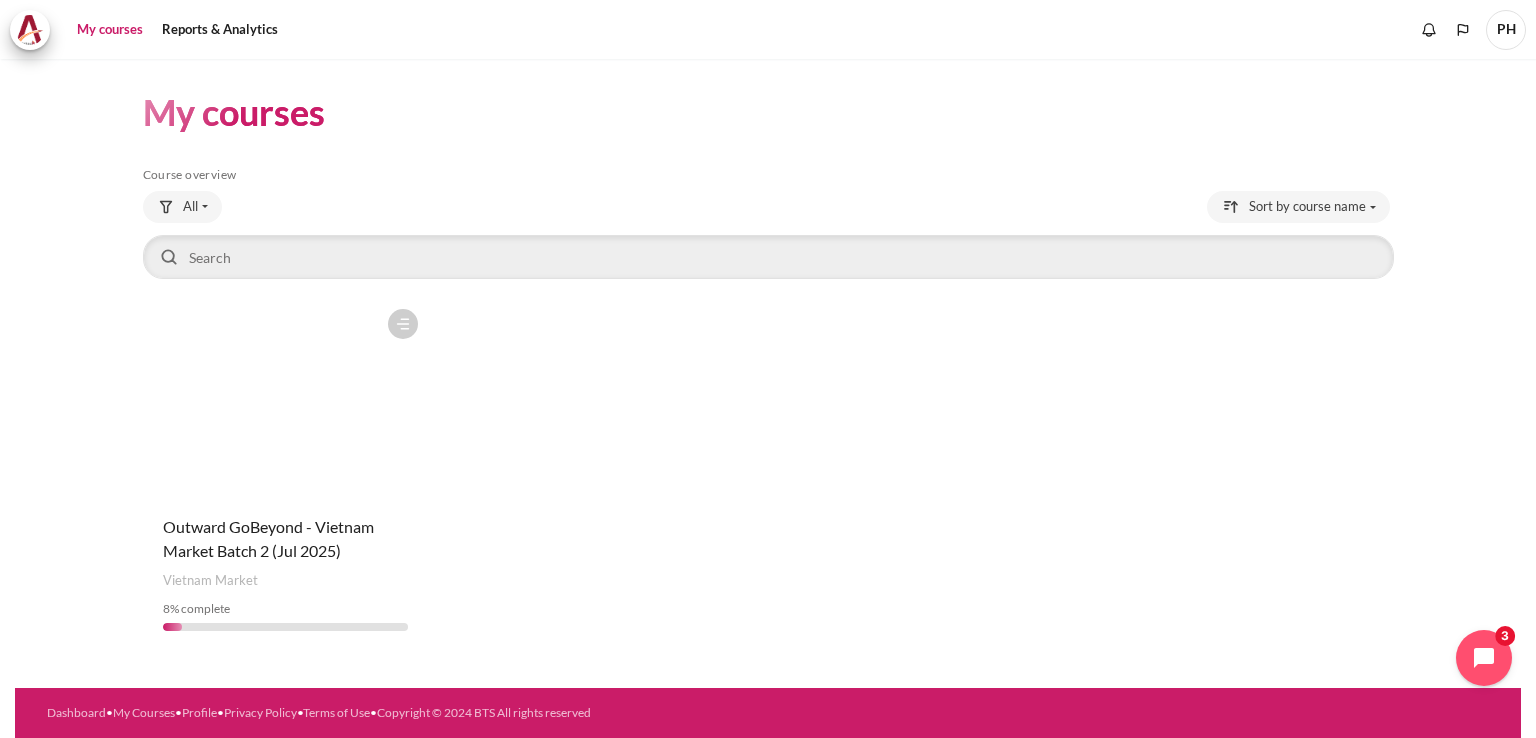 click on "Course name
Outward GoBeyond - Vietnam Market Batch 2 (Jul 2025)" at bounding box center (286, 539) 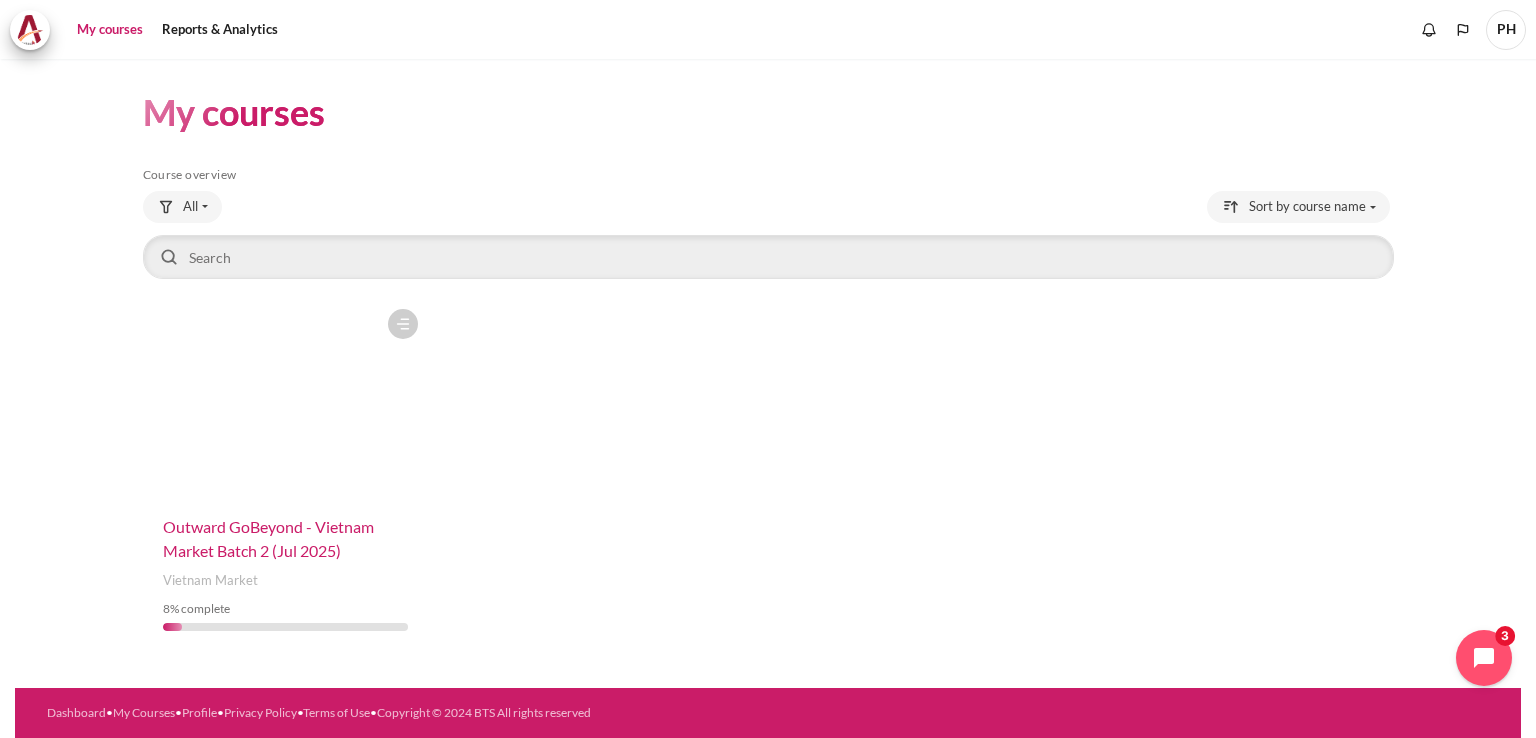 click on "Outward GoBeyond - Vietnam Market Batch 2 (Jul 2025)" at bounding box center [268, 538] 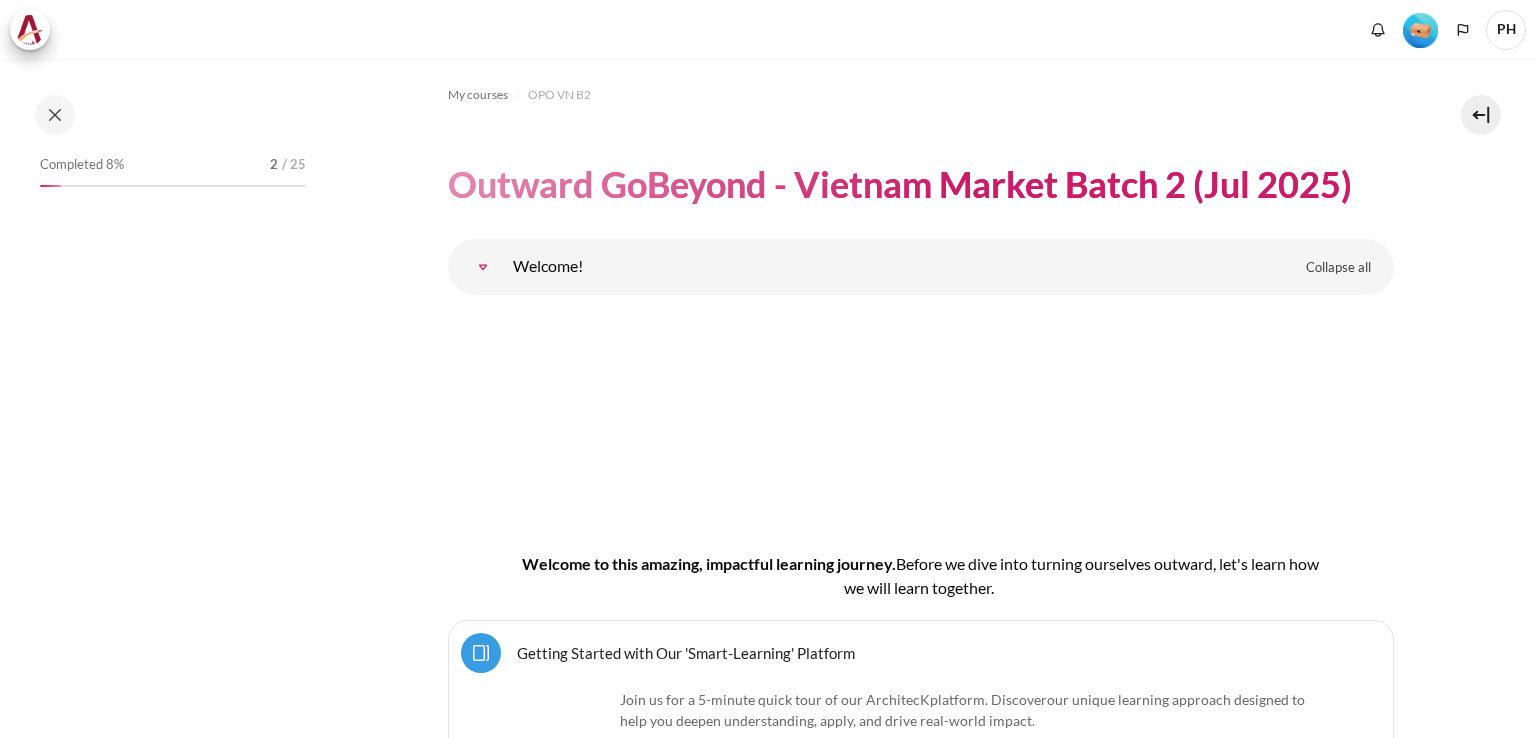 scroll, scrollTop: 0, scrollLeft: 0, axis: both 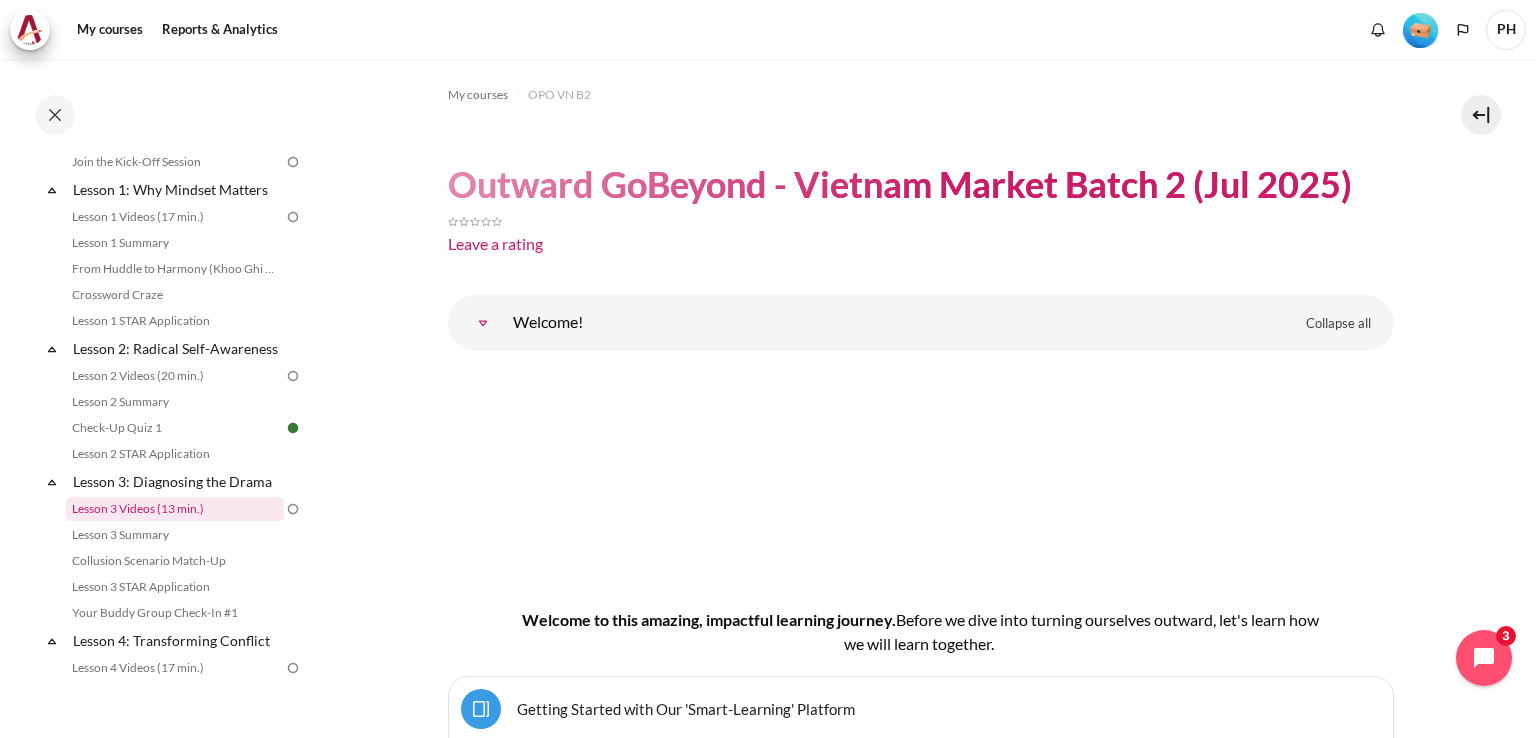 click on "Lesson 3 Videos (13 min.)" at bounding box center (175, 509) 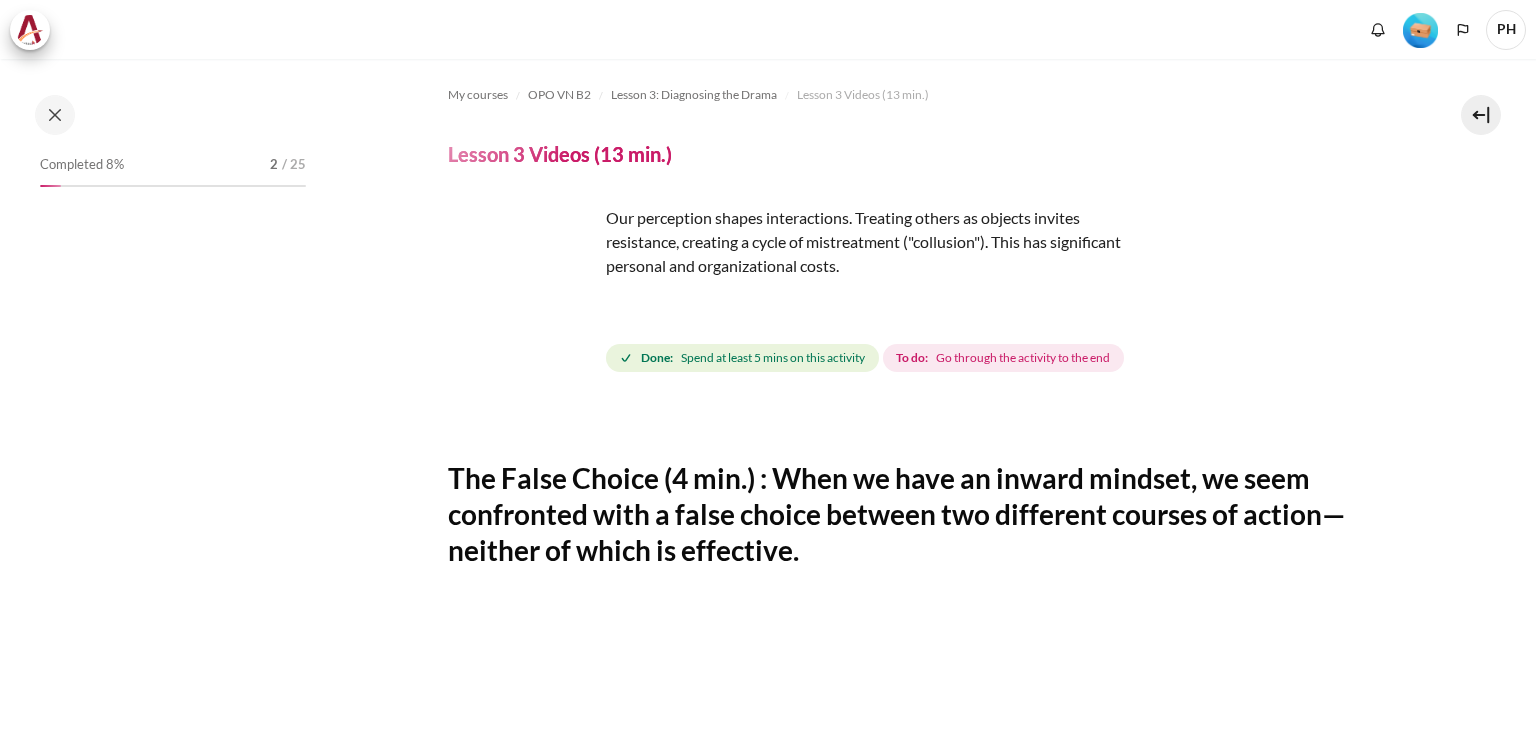 scroll, scrollTop: 0, scrollLeft: 0, axis: both 